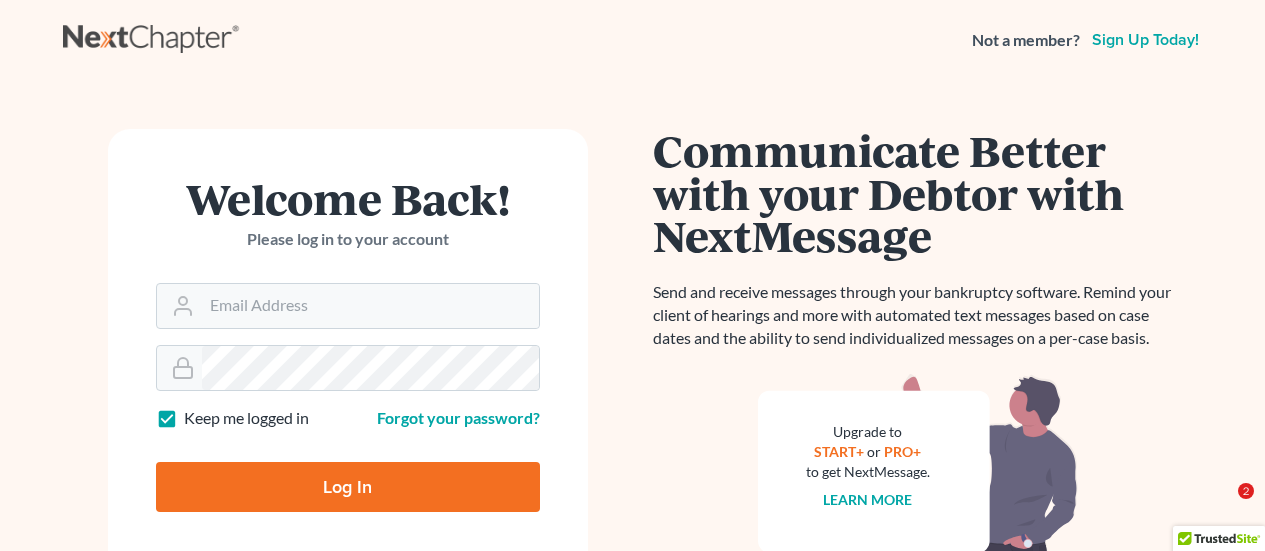 scroll, scrollTop: 0, scrollLeft: 0, axis: both 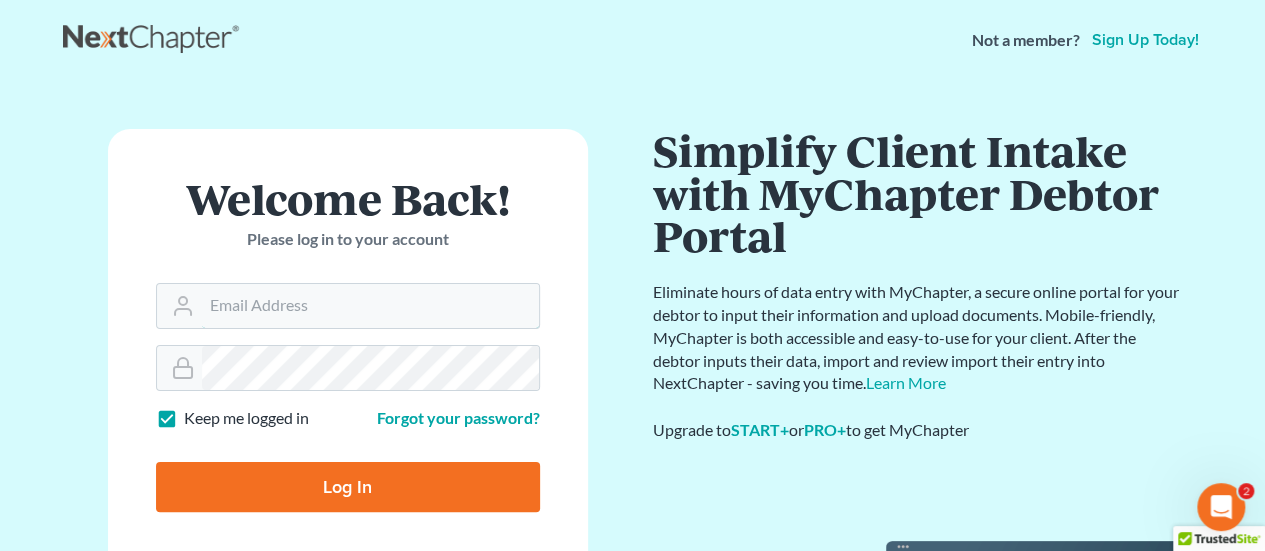 type on "JEALLEY@JDELAWFIRM.COM" 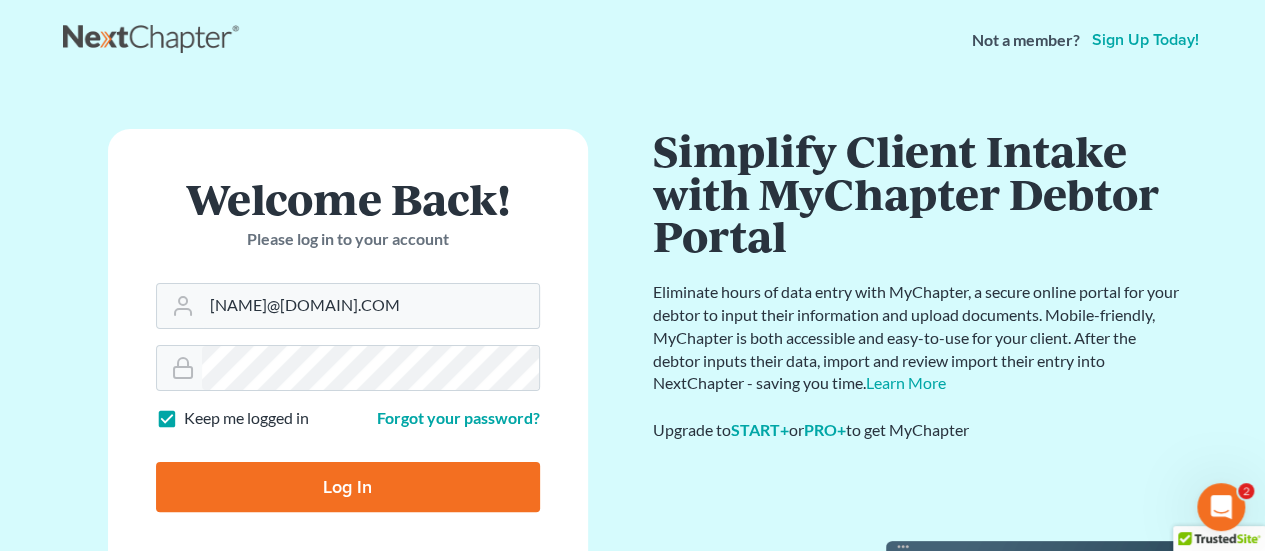 click on "Log In" at bounding box center (348, 487) 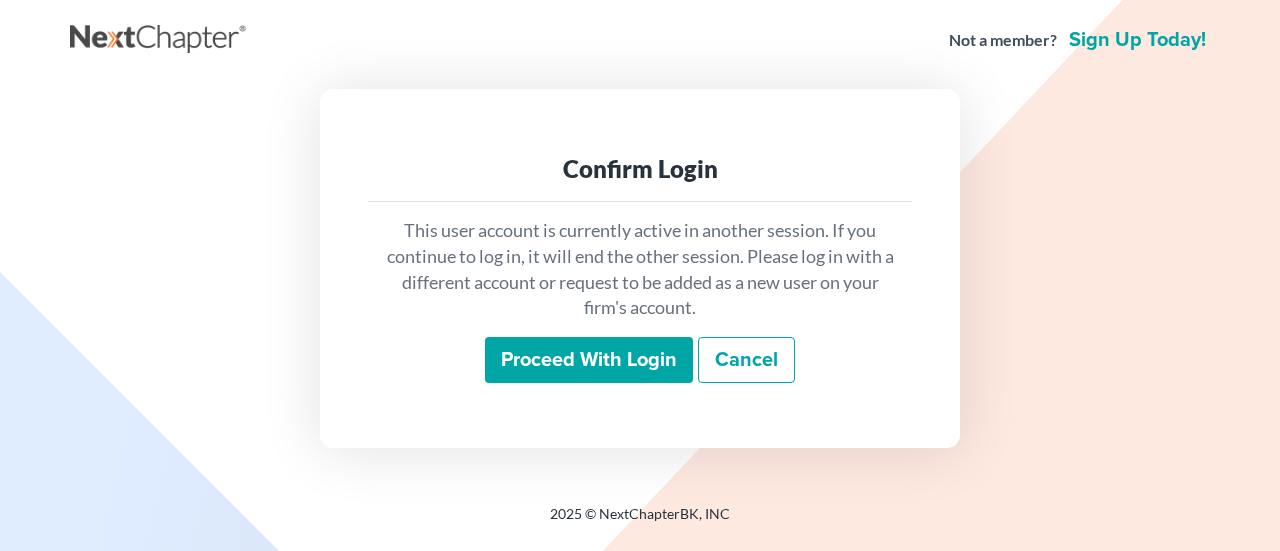 scroll, scrollTop: 0, scrollLeft: 0, axis: both 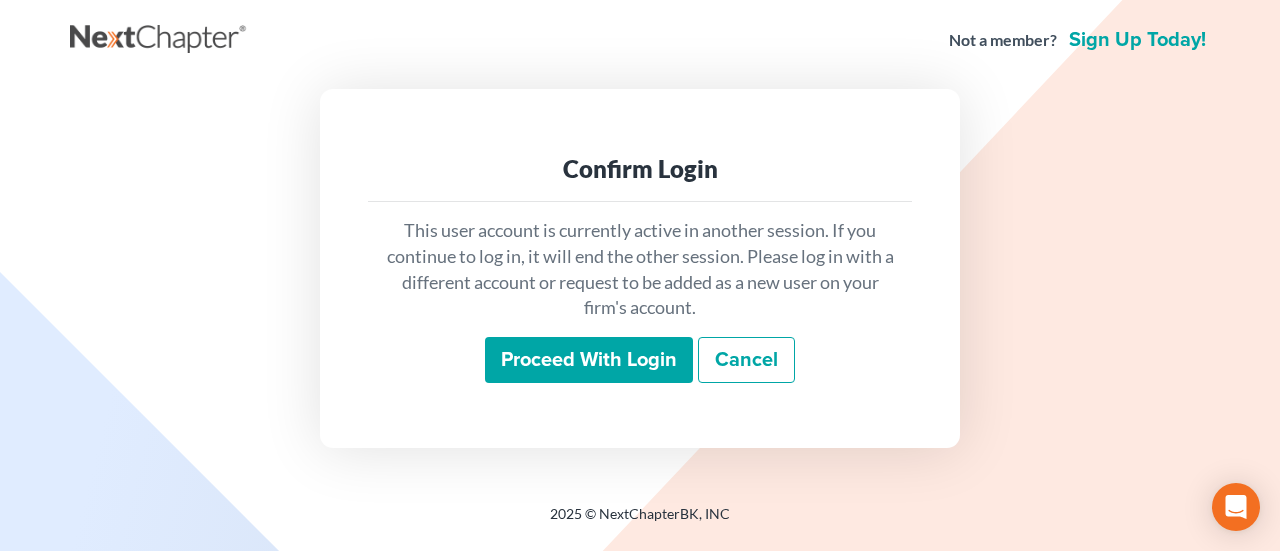 click on "Proceed with login" at bounding box center [589, 360] 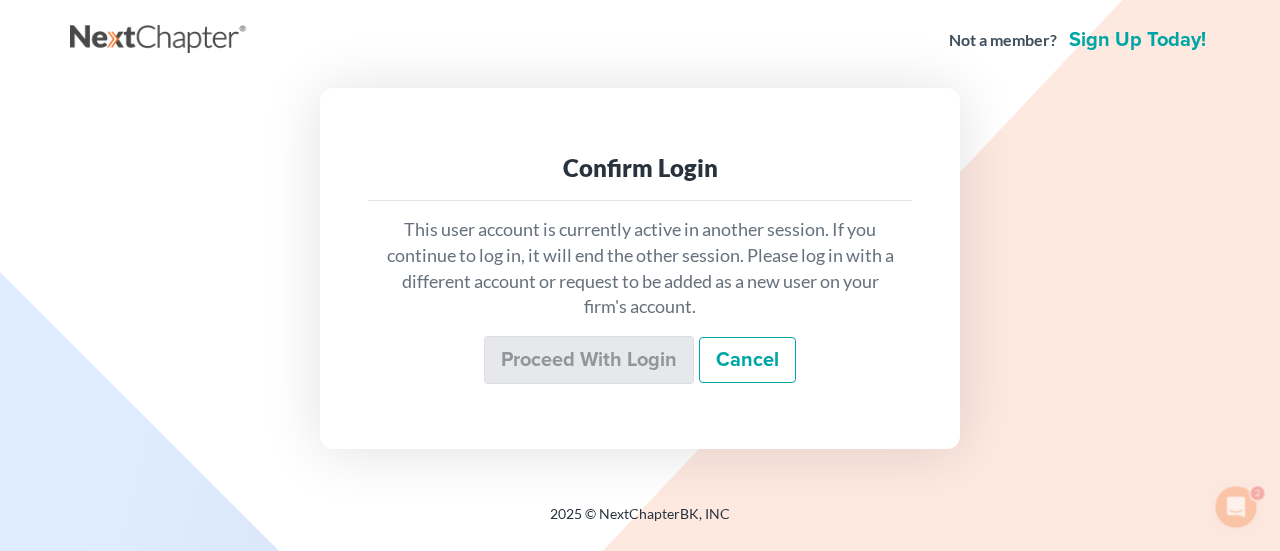 scroll, scrollTop: 0, scrollLeft: 0, axis: both 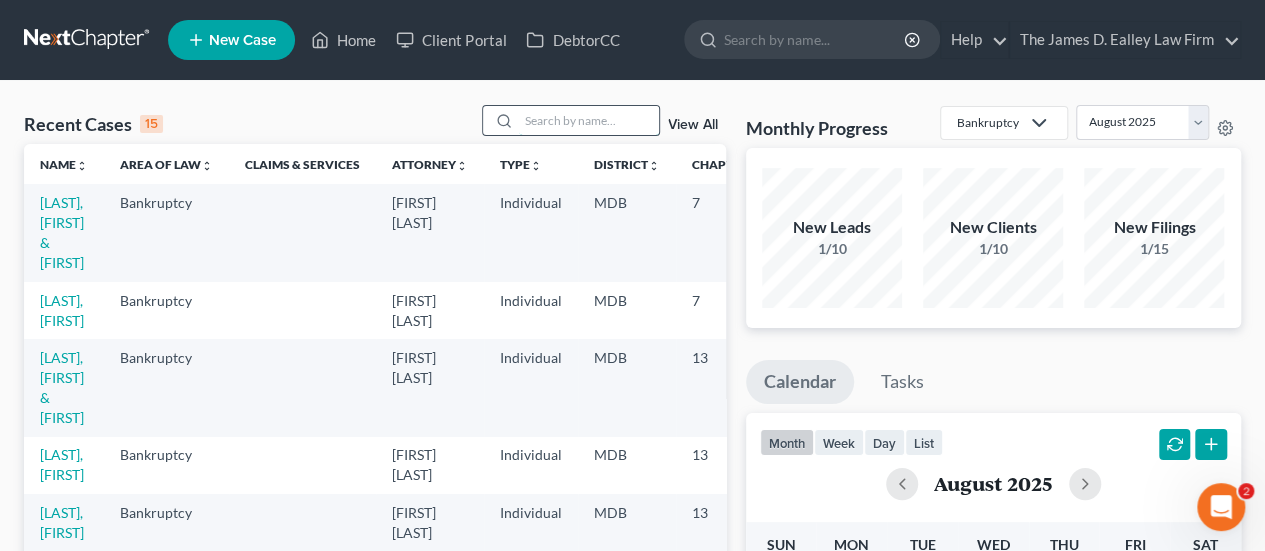 click at bounding box center [589, 120] 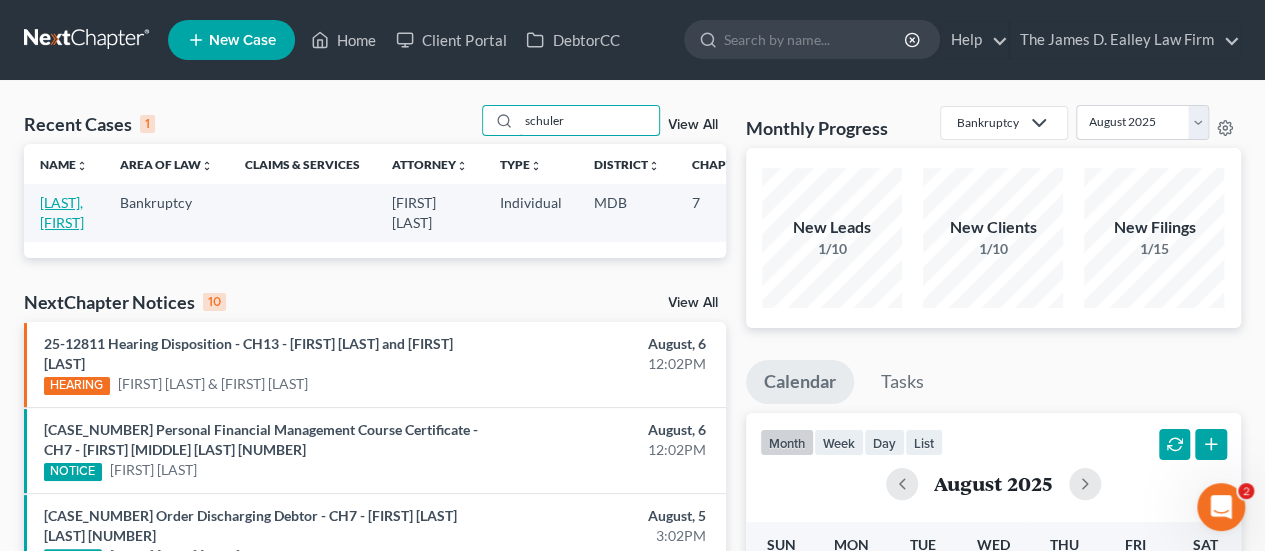 type on "schuler" 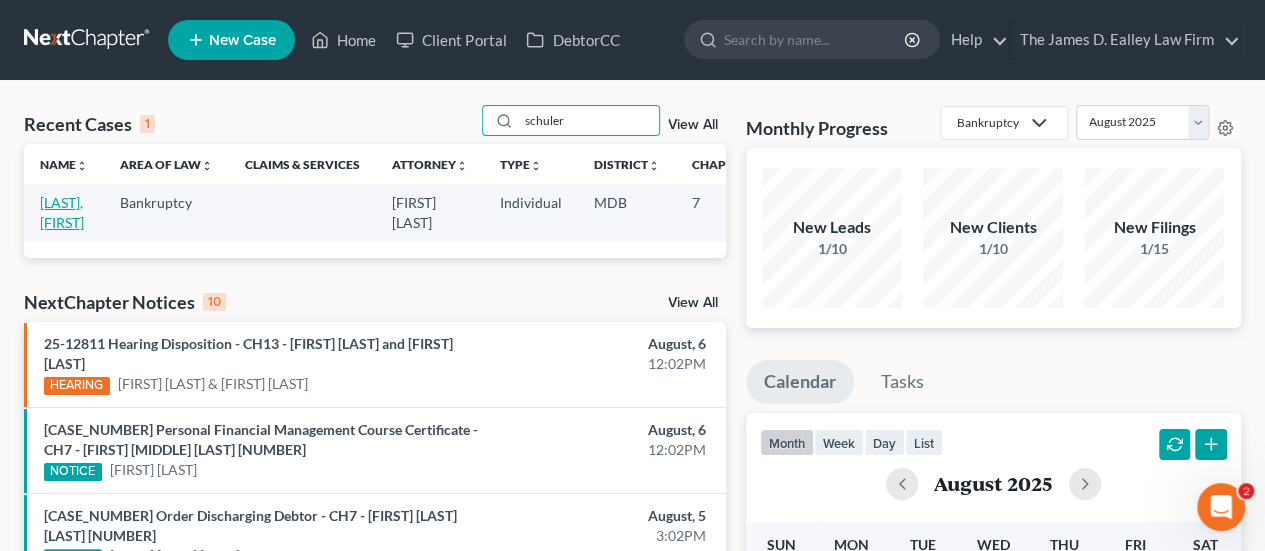 click on "[LAST], [FIRST]" at bounding box center [62, 212] 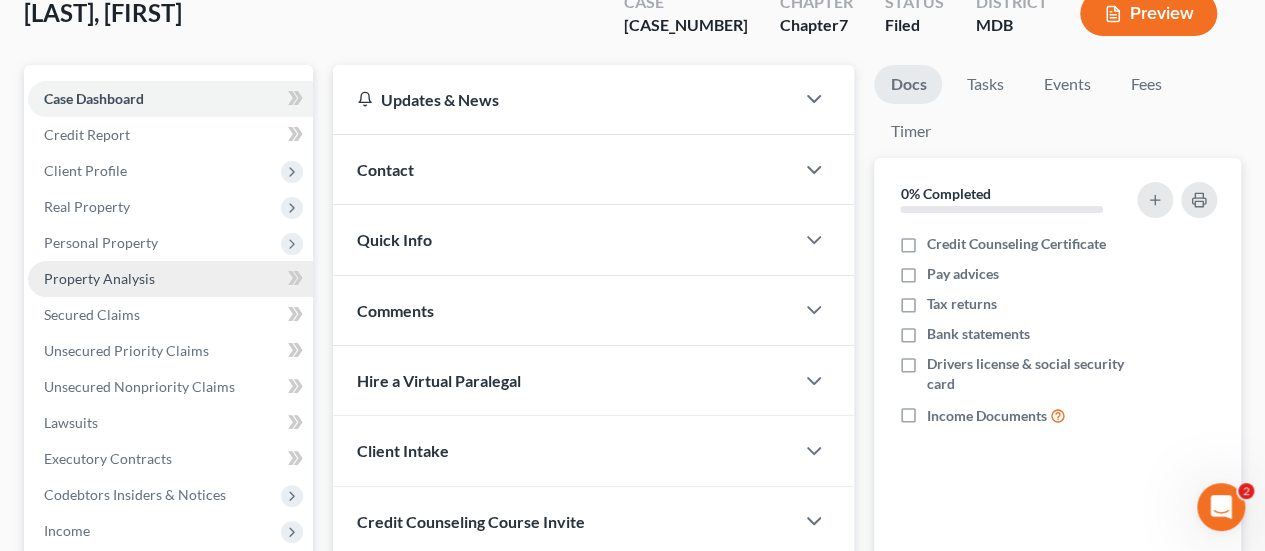 click on "Property Analysis" at bounding box center [99, 278] 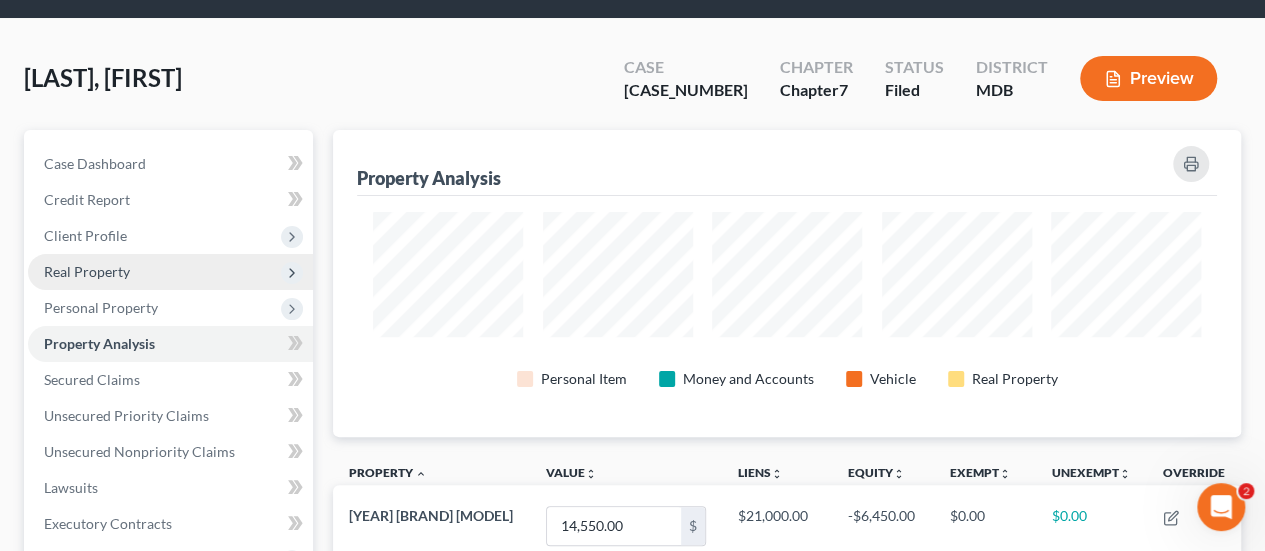 scroll, scrollTop: 0, scrollLeft: 0, axis: both 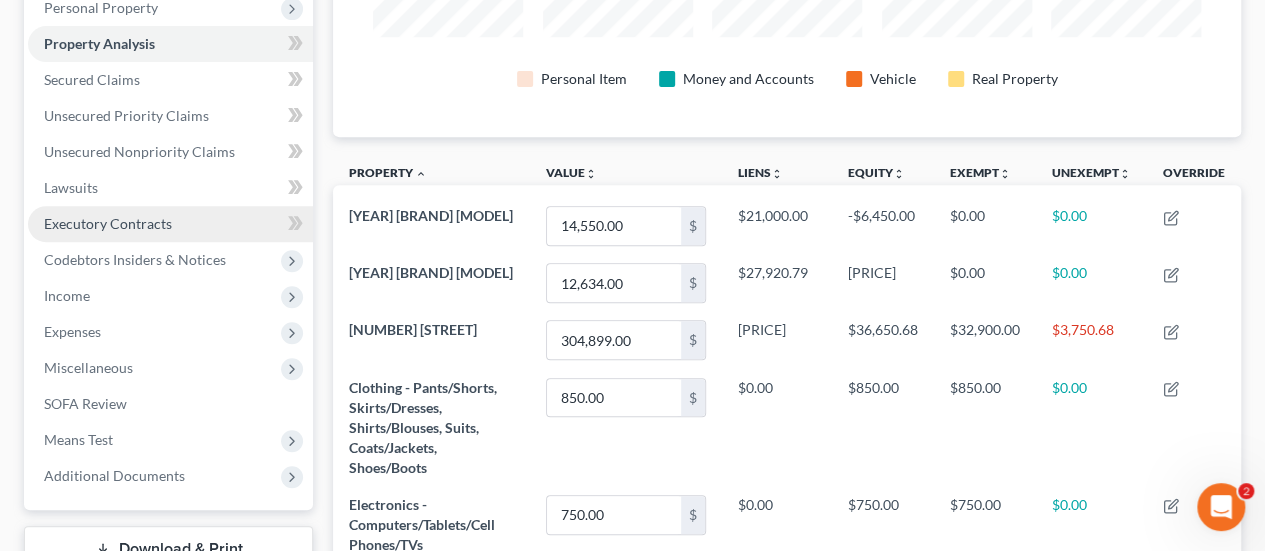 click on "Executory Contracts" at bounding box center (108, 223) 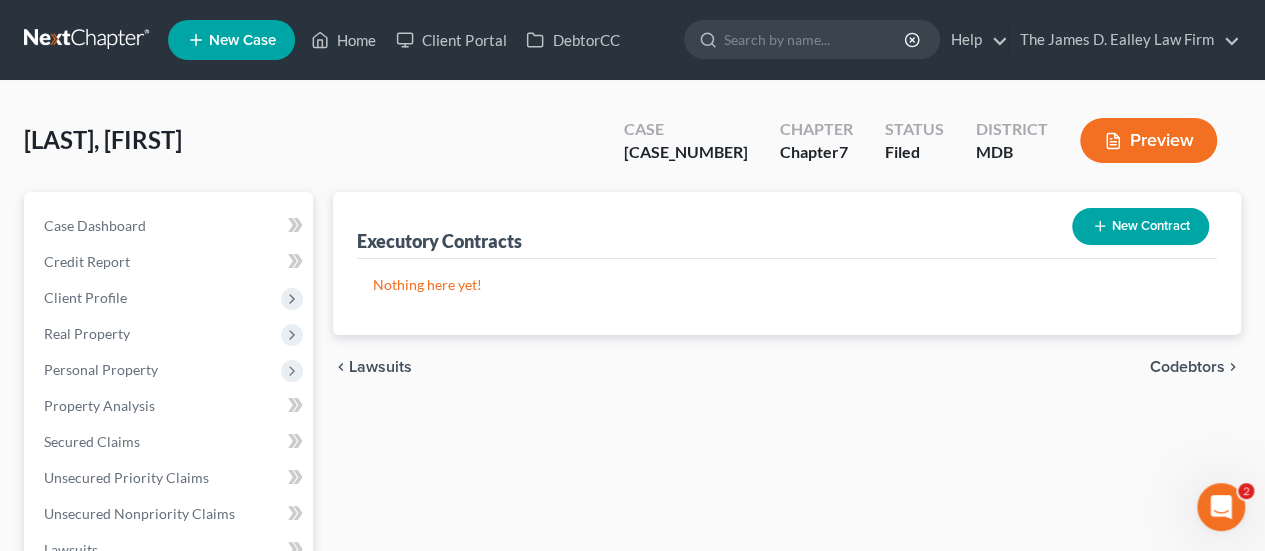 scroll, scrollTop: 196, scrollLeft: 0, axis: vertical 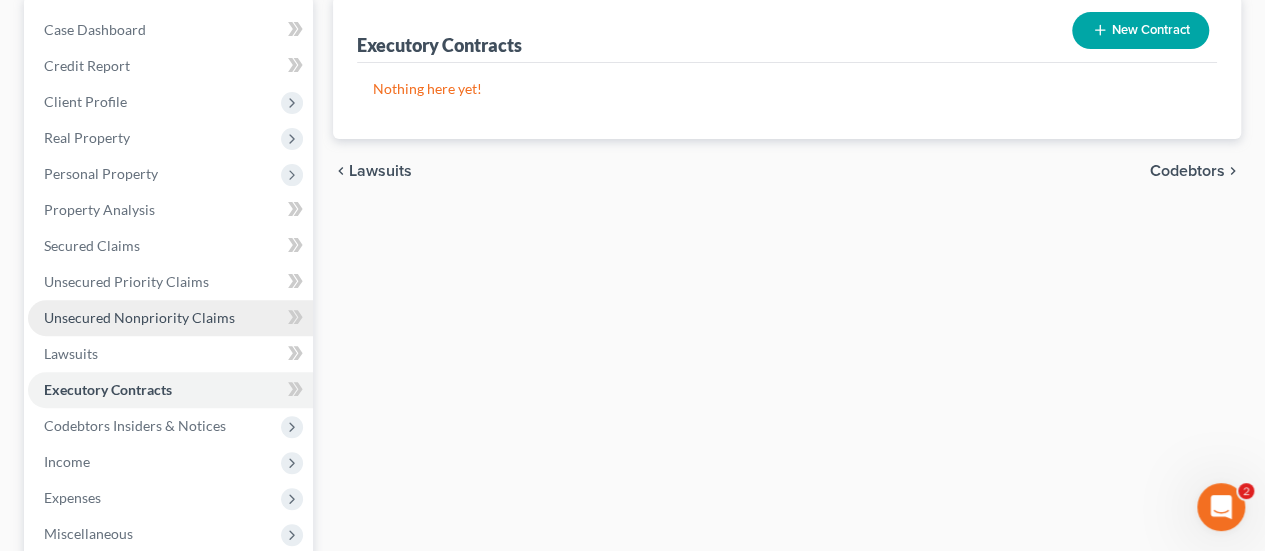 click on "Unsecured Nonpriority Claims" at bounding box center (139, 317) 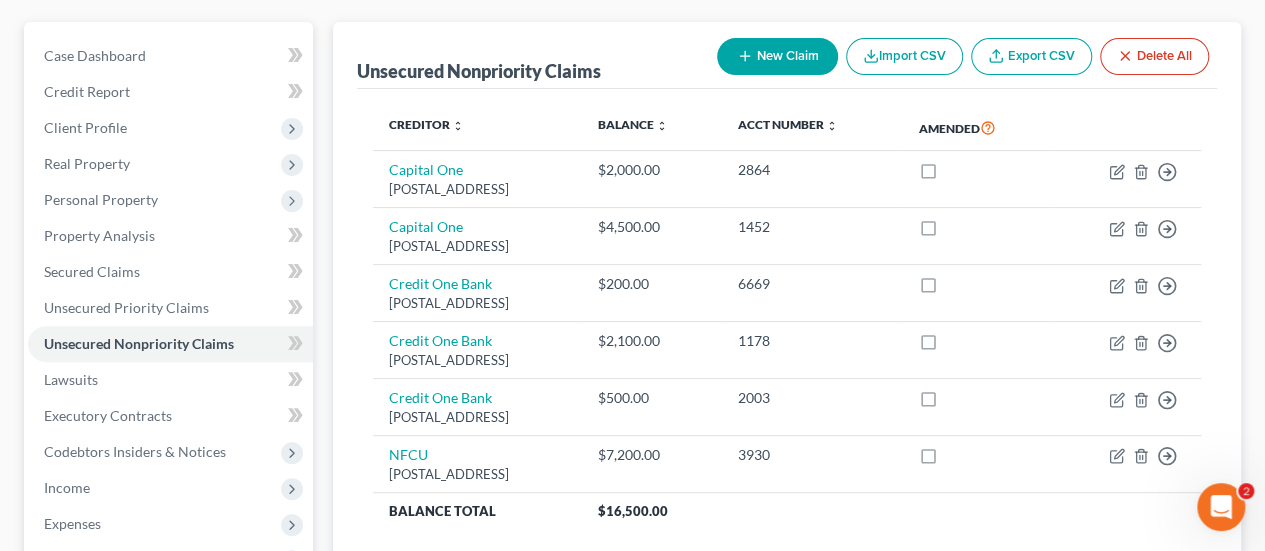 scroll, scrollTop: 168, scrollLeft: 0, axis: vertical 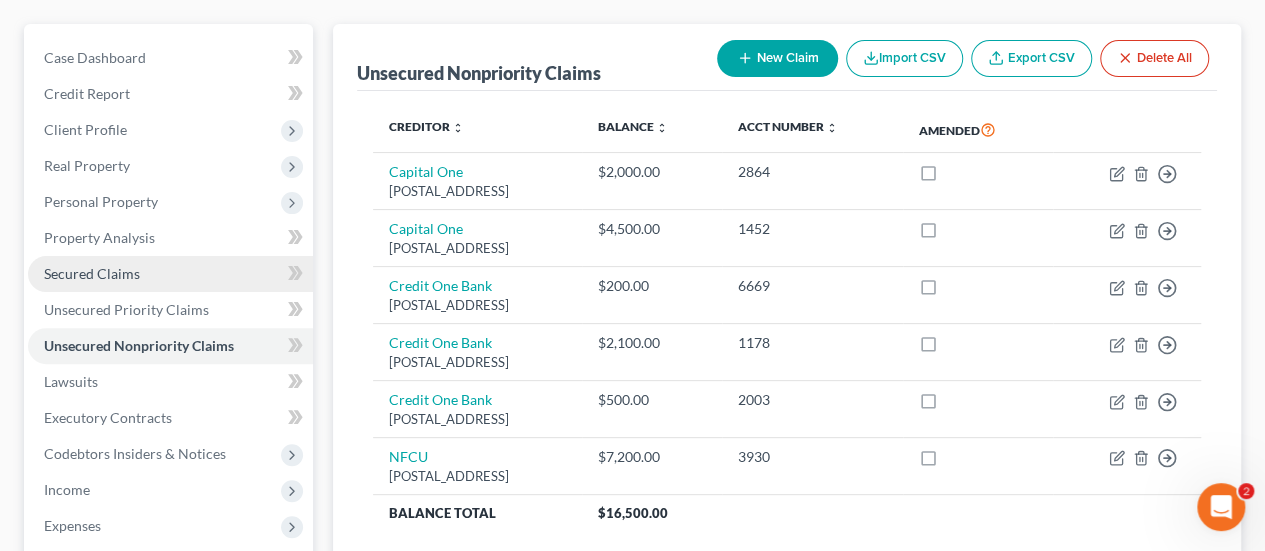 click on "Secured Claims" at bounding box center (92, 273) 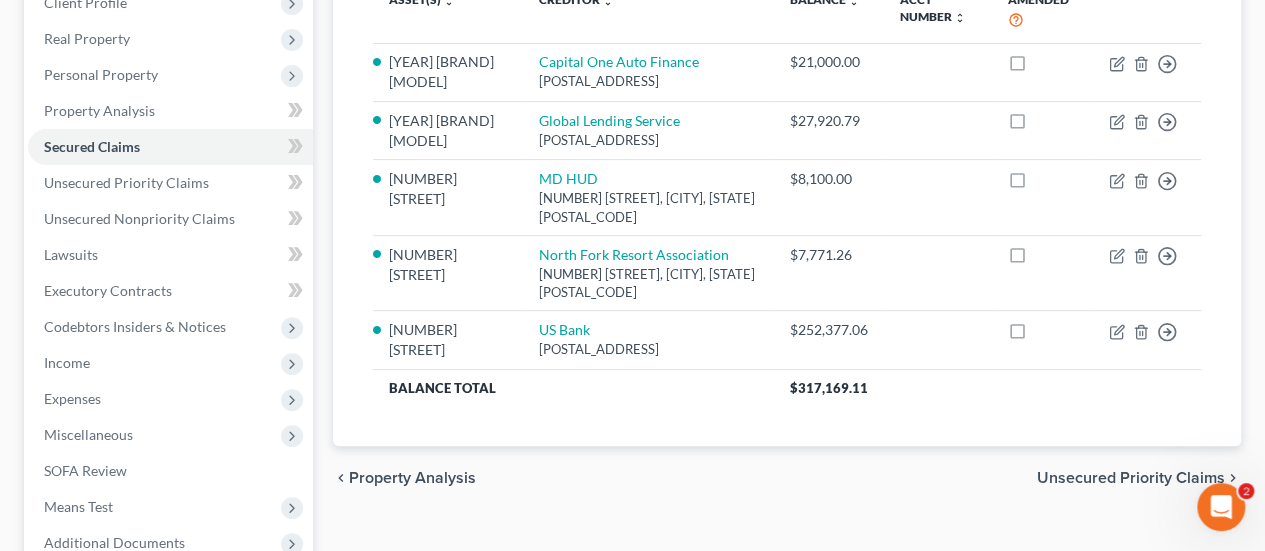 scroll, scrollTop: 296, scrollLeft: 0, axis: vertical 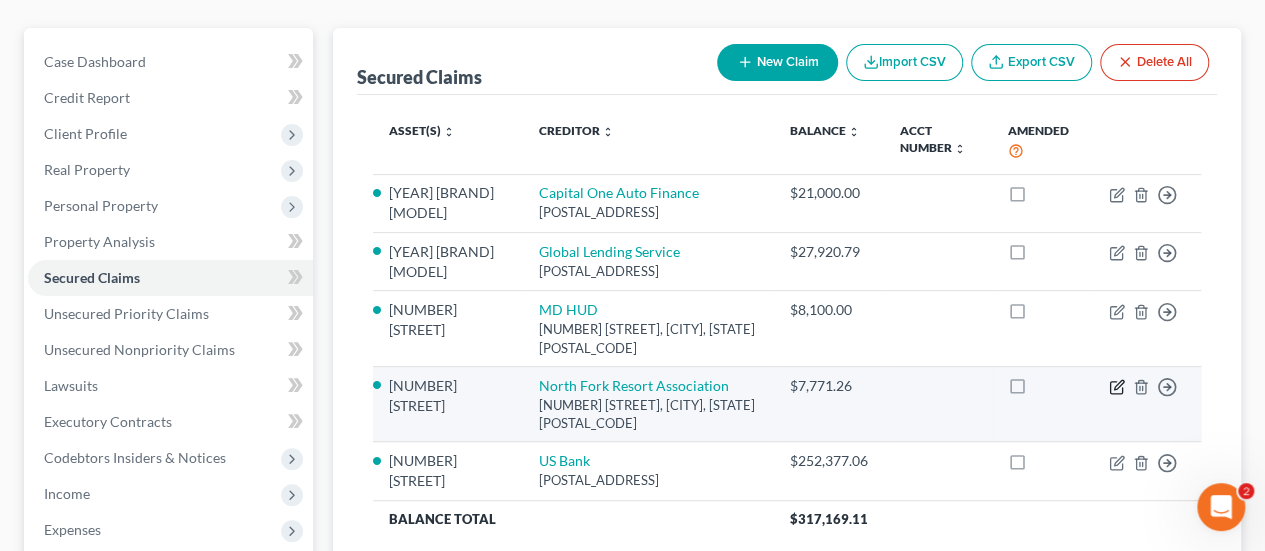 click 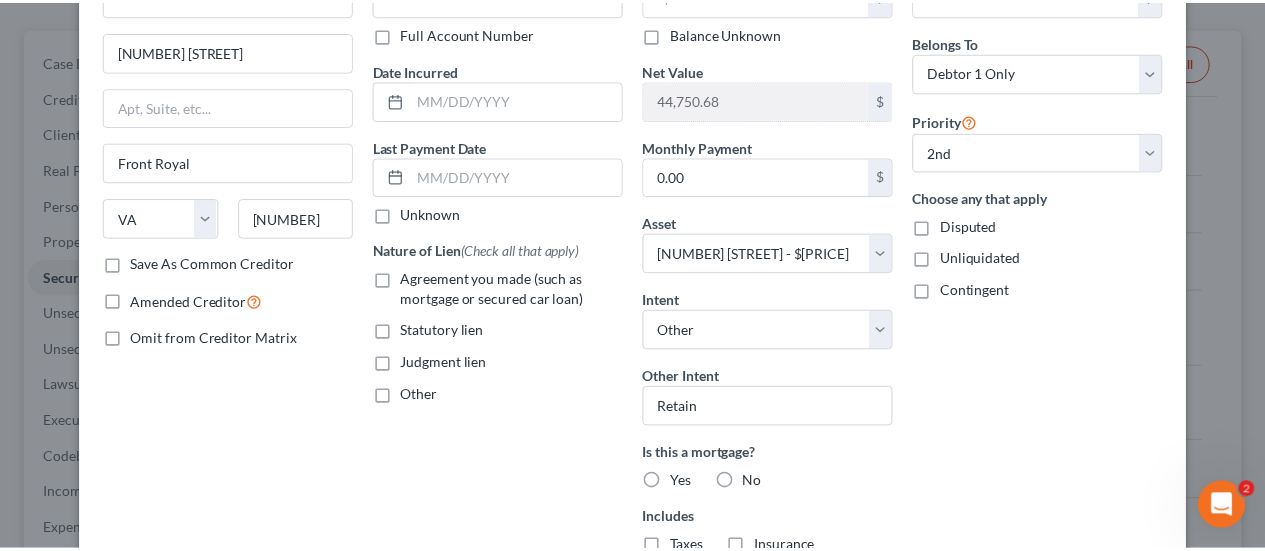 scroll, scrollTop: 0, scrollLeft: 0, axis: both 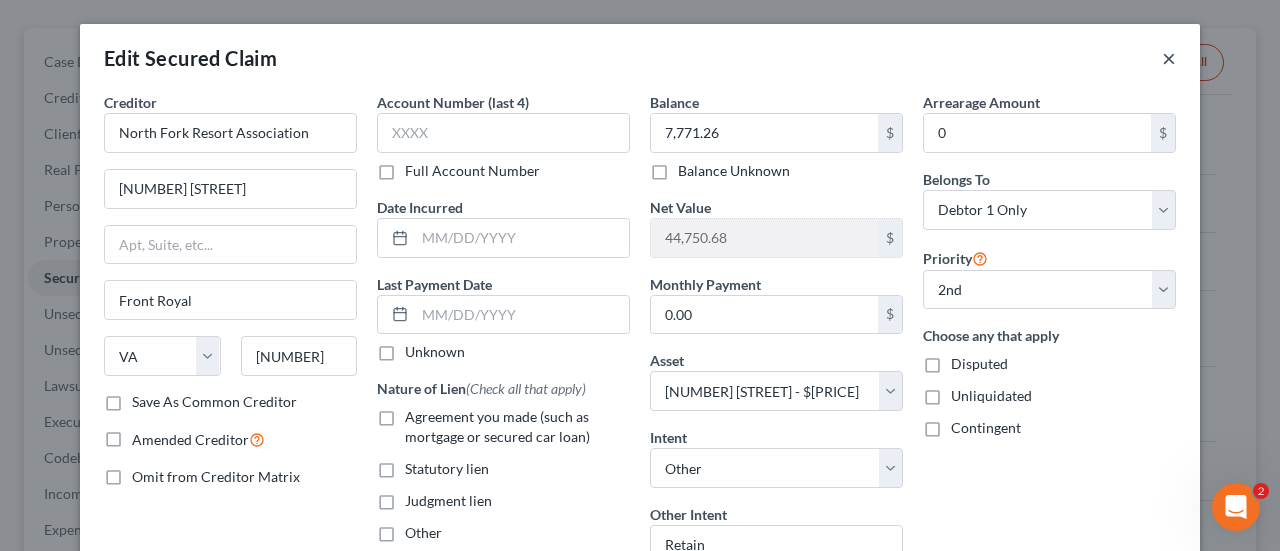 click on "×" at bounding box center [1169, 58] 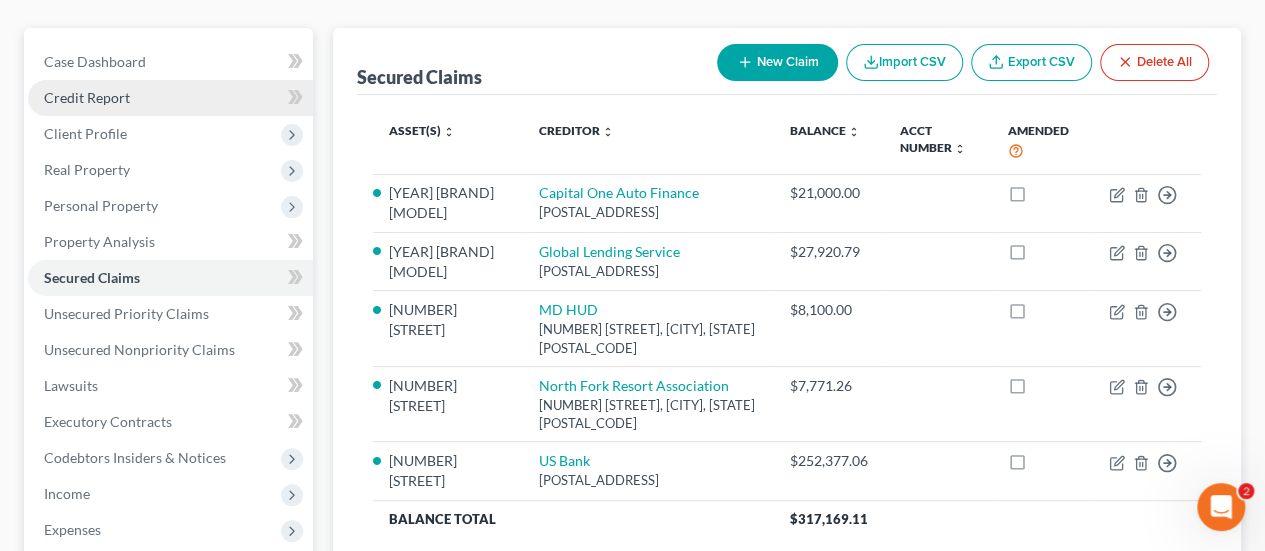 click on "Credit Report" at bounding box center [87, 97] 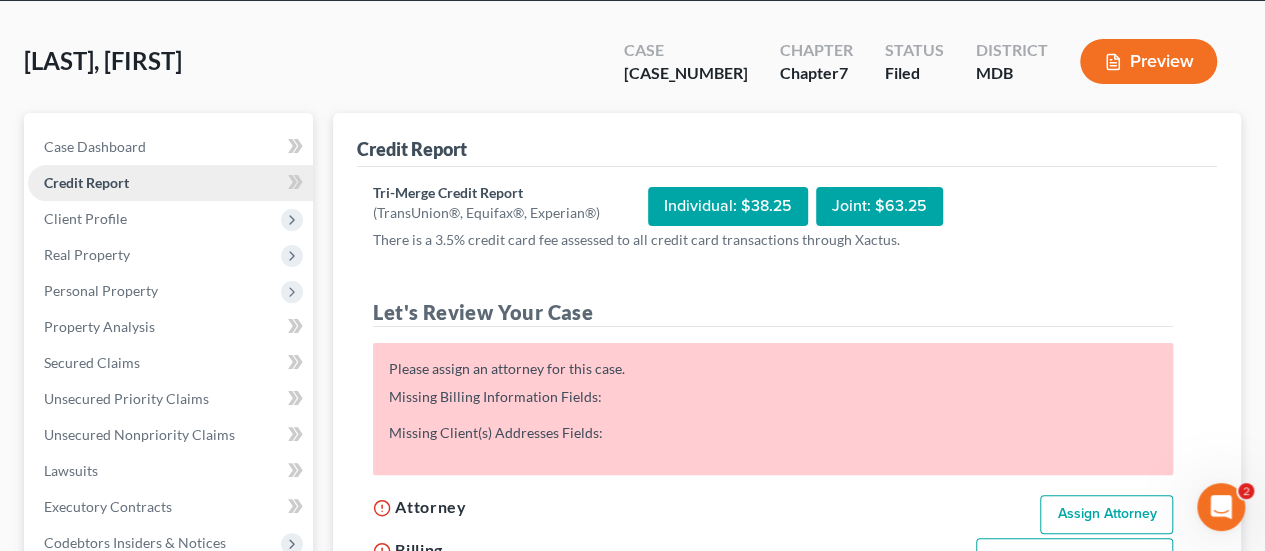 scroll, scrollTop: 0, scrollLeft: 0, axis: both 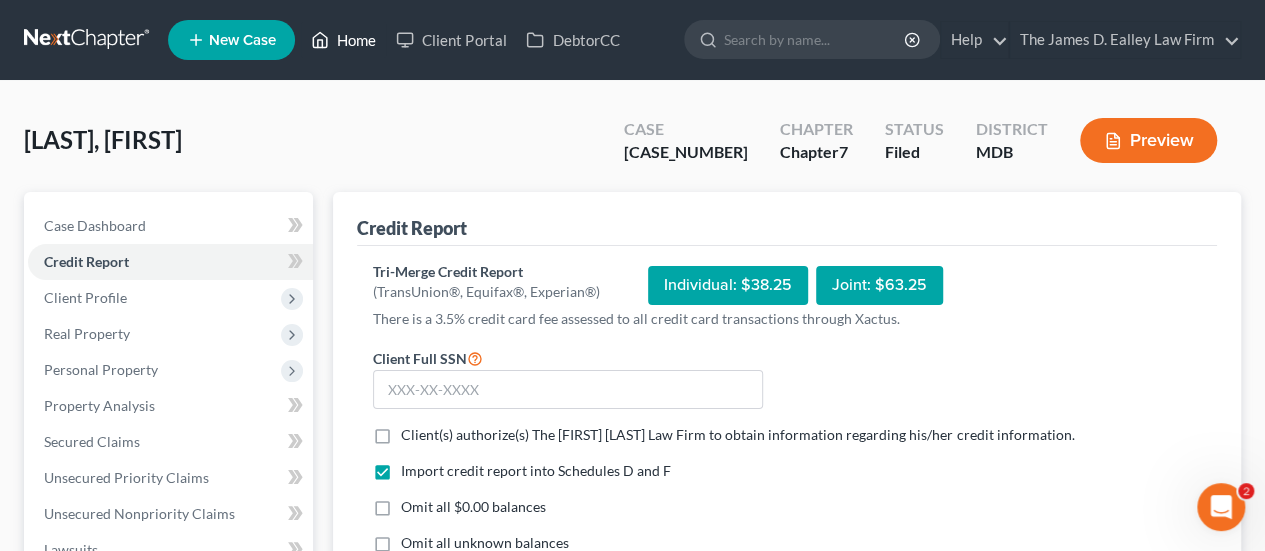 click on "Home" at bounding box center (343, 40) 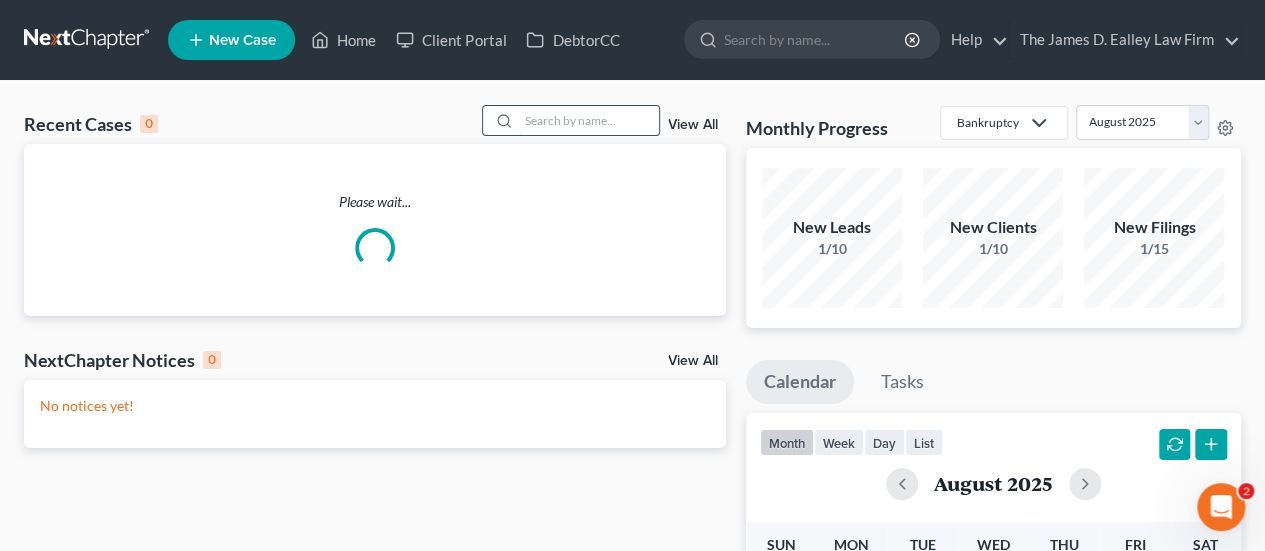 click at bounding box center (589, 120) 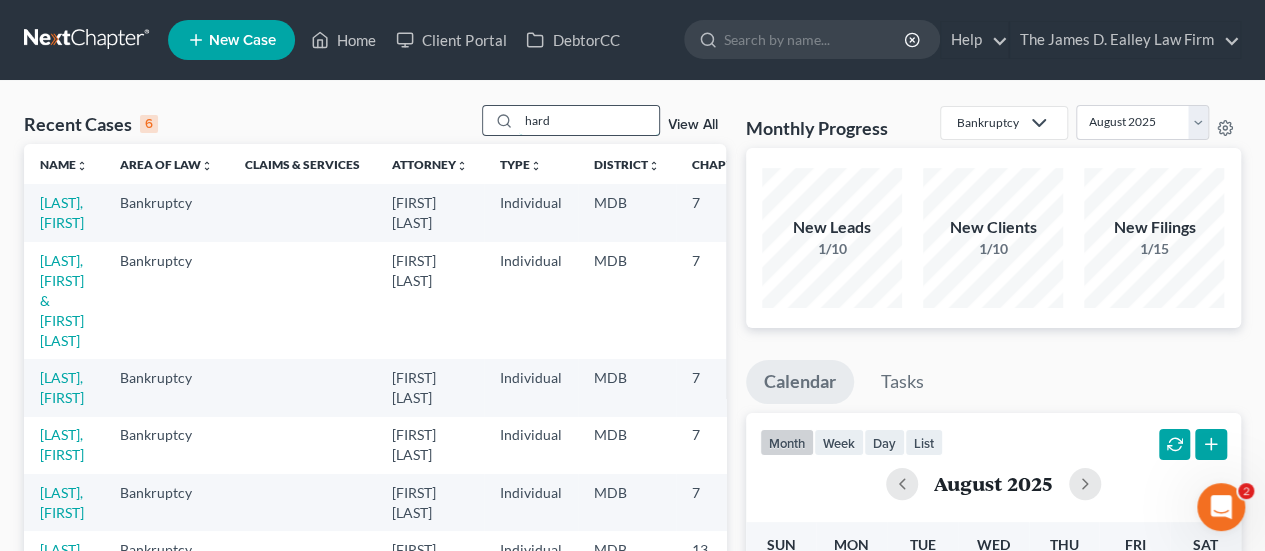 click on "hard" at bounding box center [589, 120] 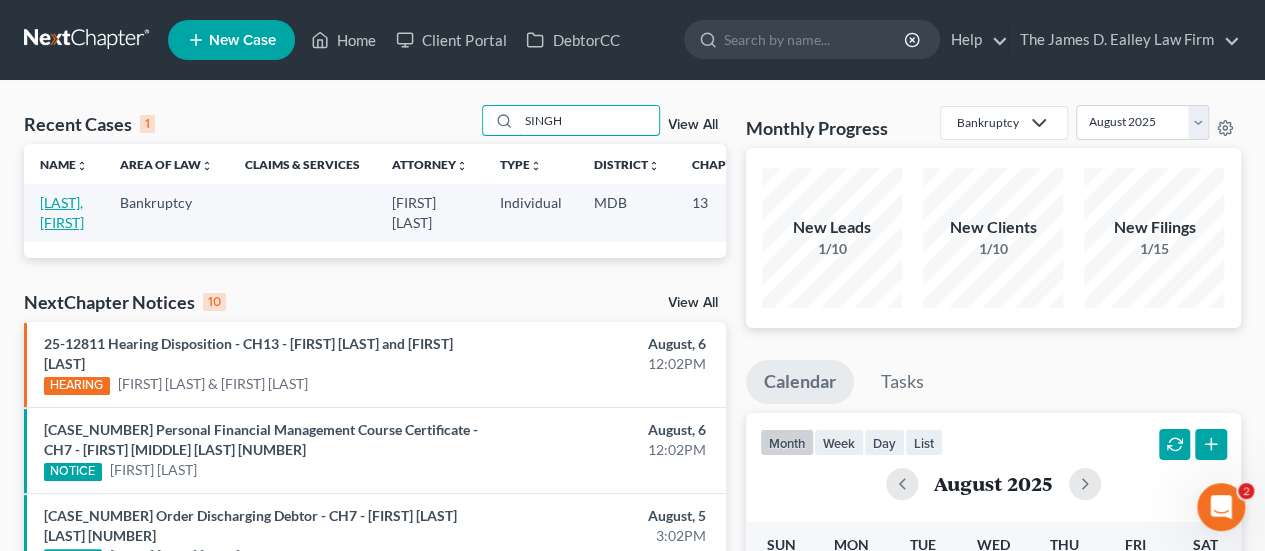 type on "SINGH" 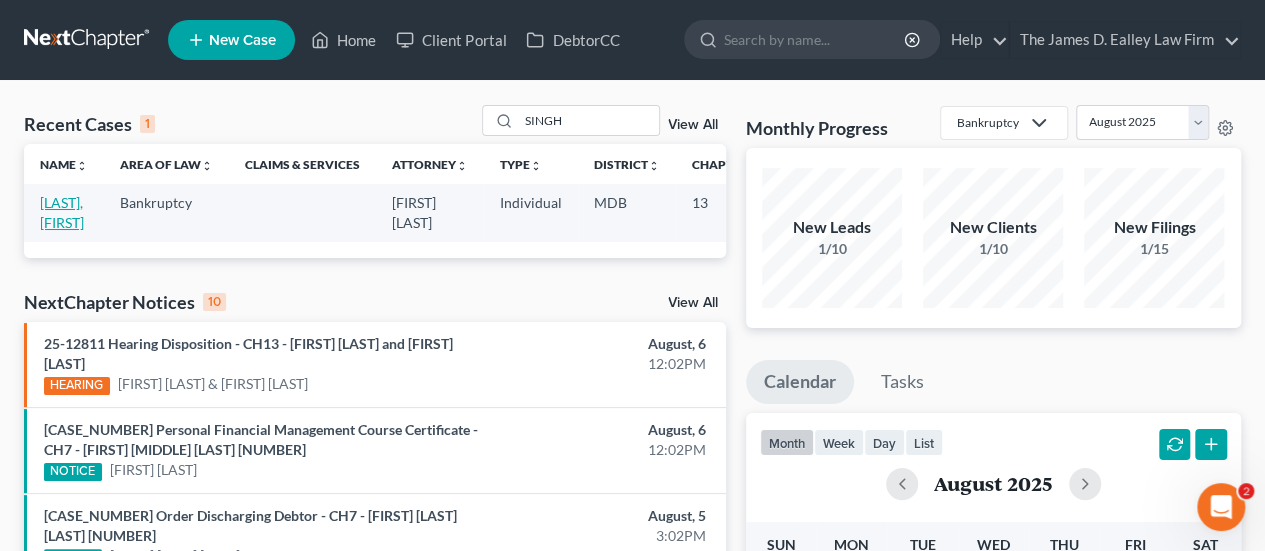 click on "[LAST], [FIRST]" at bounding box center [62, 212] 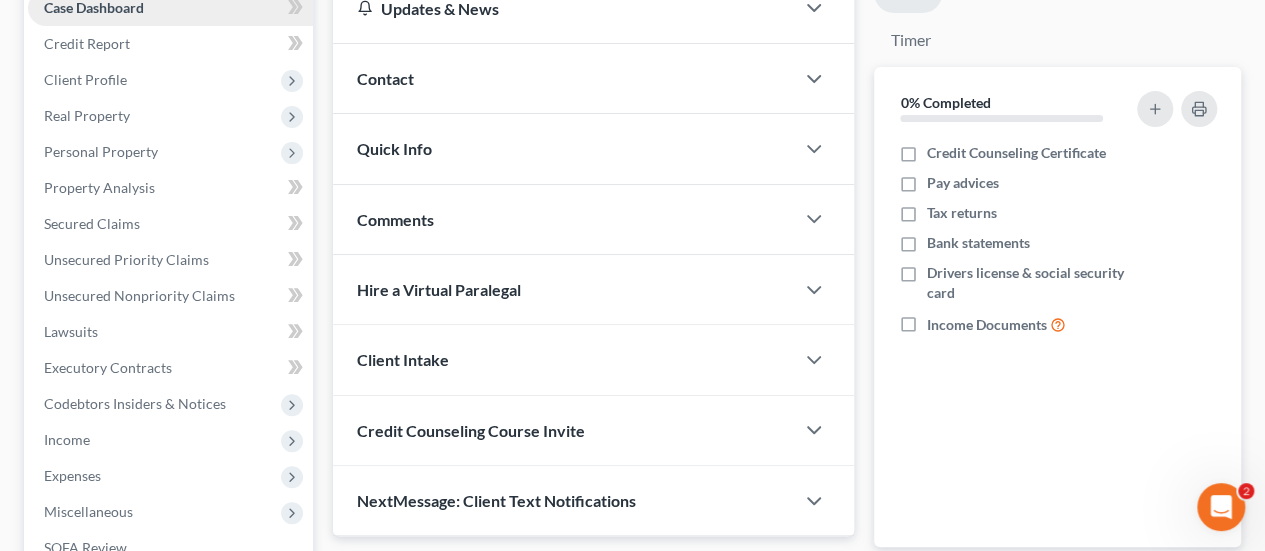 scroll, scrollTop: 219, scrollLeft: 0, axis: vertical 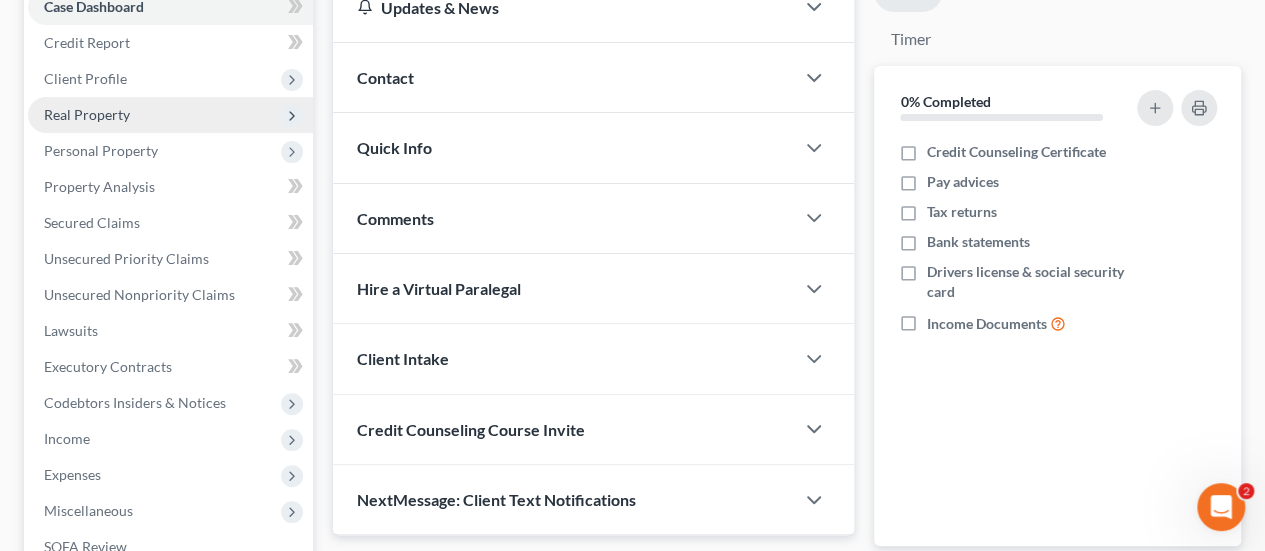click on "Real Property" at bounding box center (87, 114) 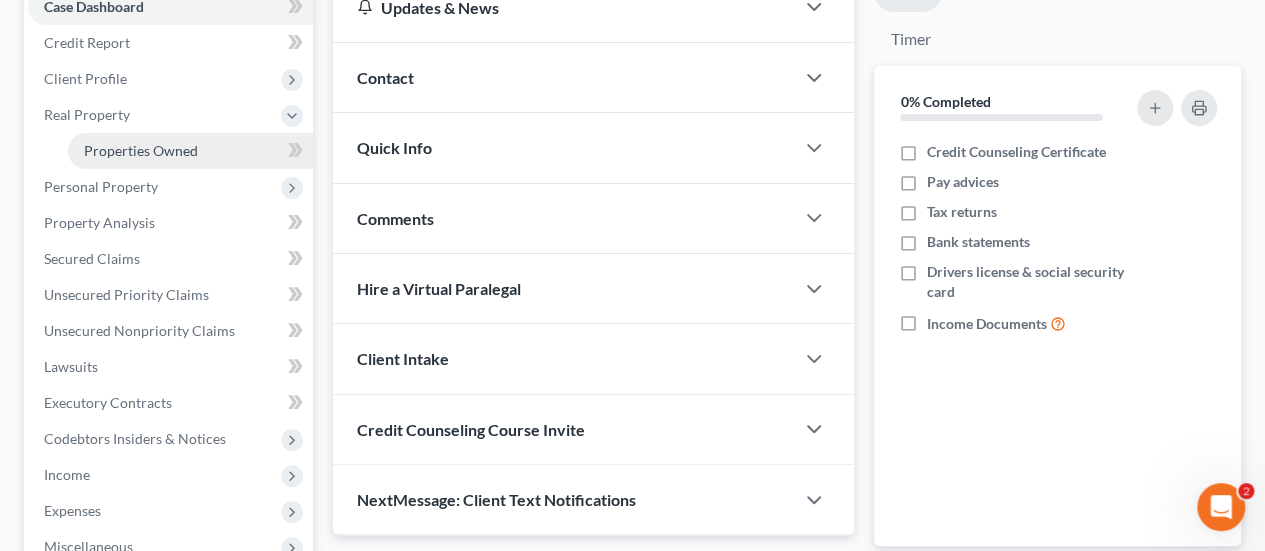 click on "Properties Owned" at bounding box center (141, 150) 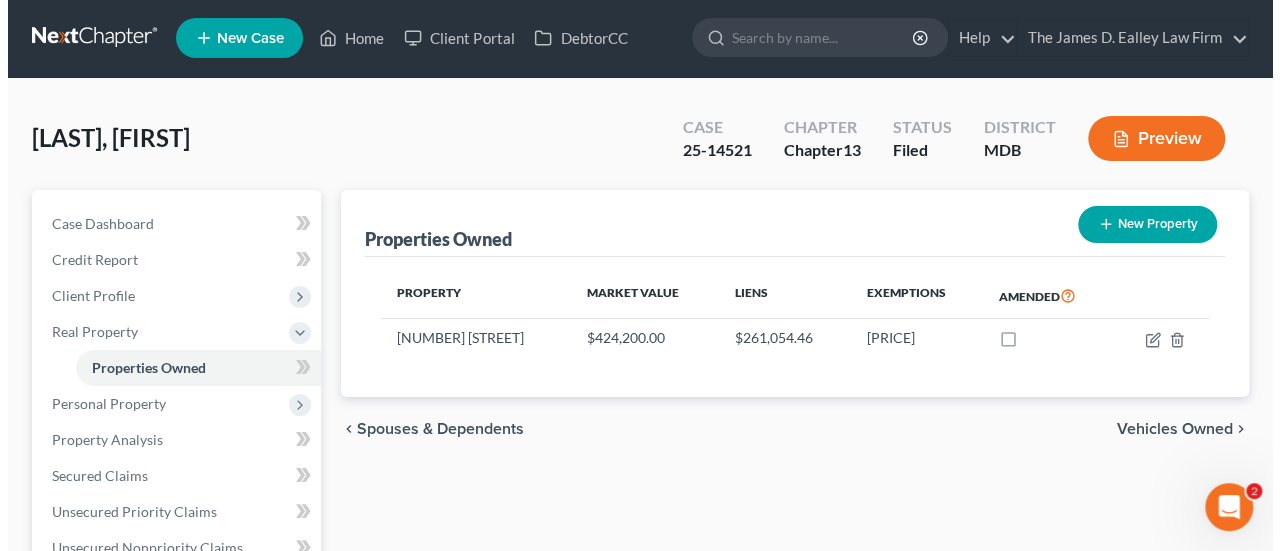 scroll, scrollTop: 0, scrollLeft: 0, axis: both 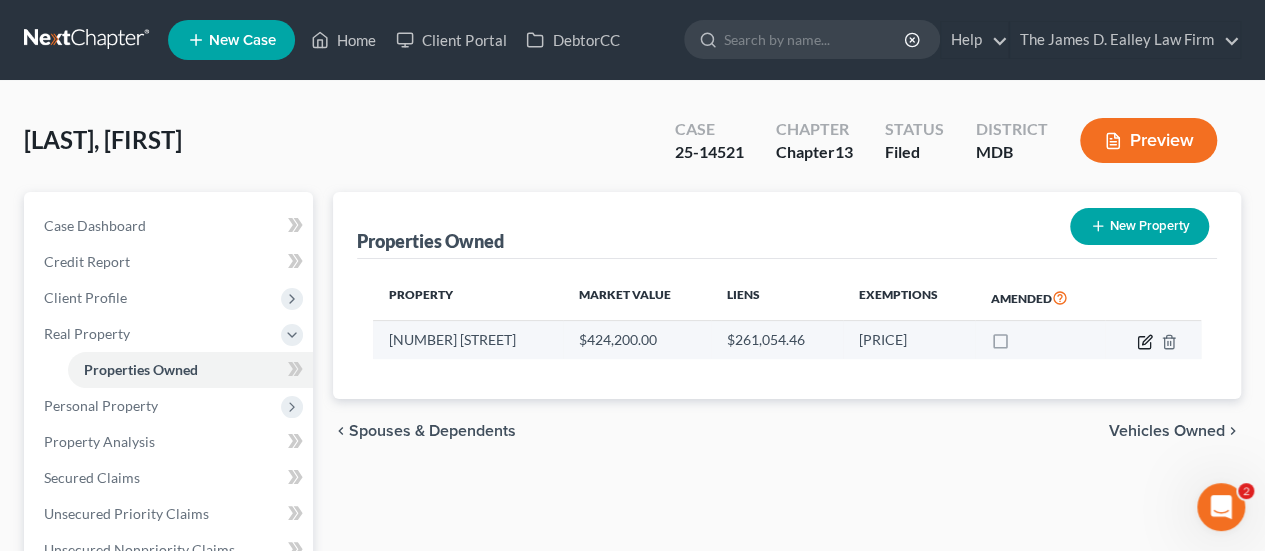 click 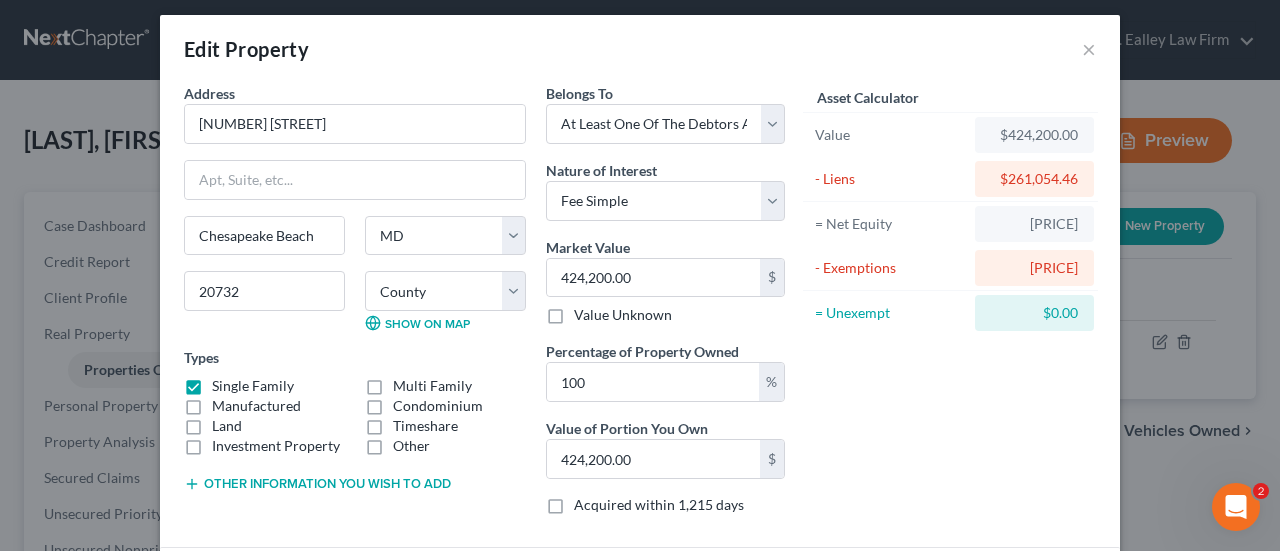 scroll, scrollTop: 8, scrollLeft: 0, axis: vertical 